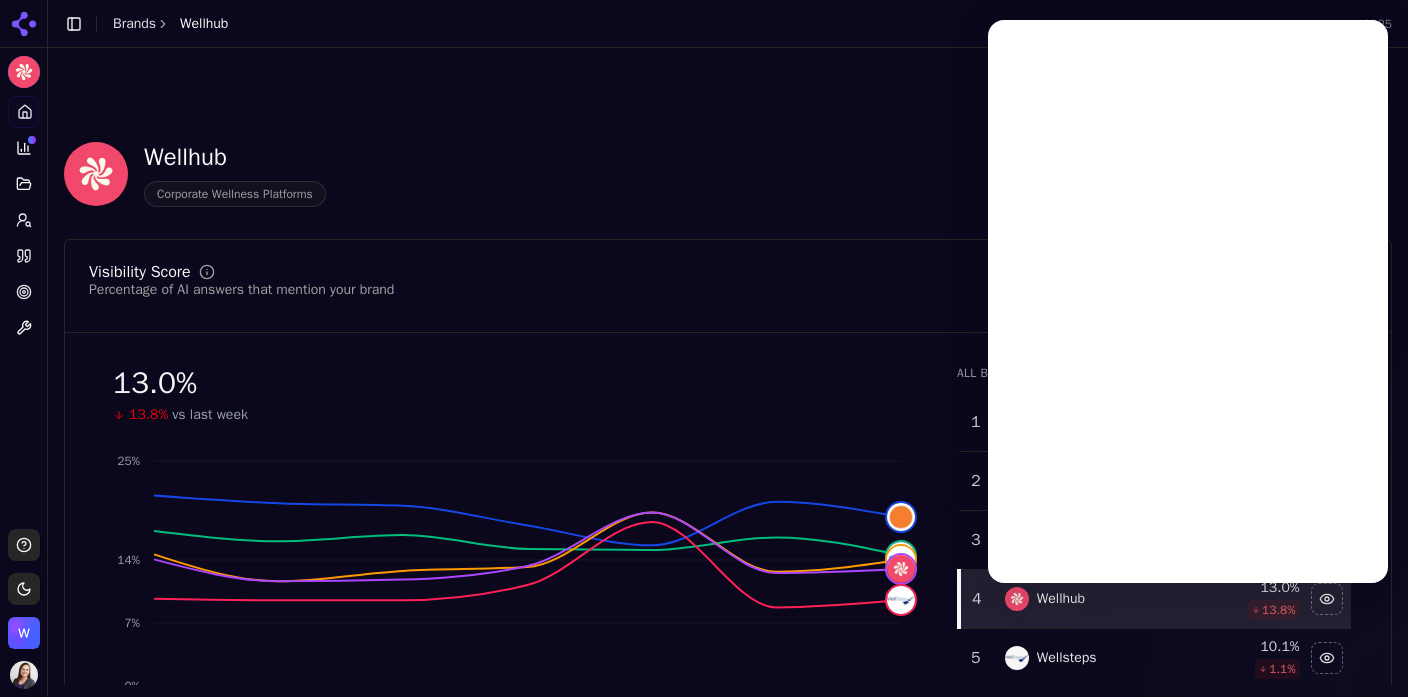 scroll, scrollTop: 0, scrollLeft: 0, axis: both 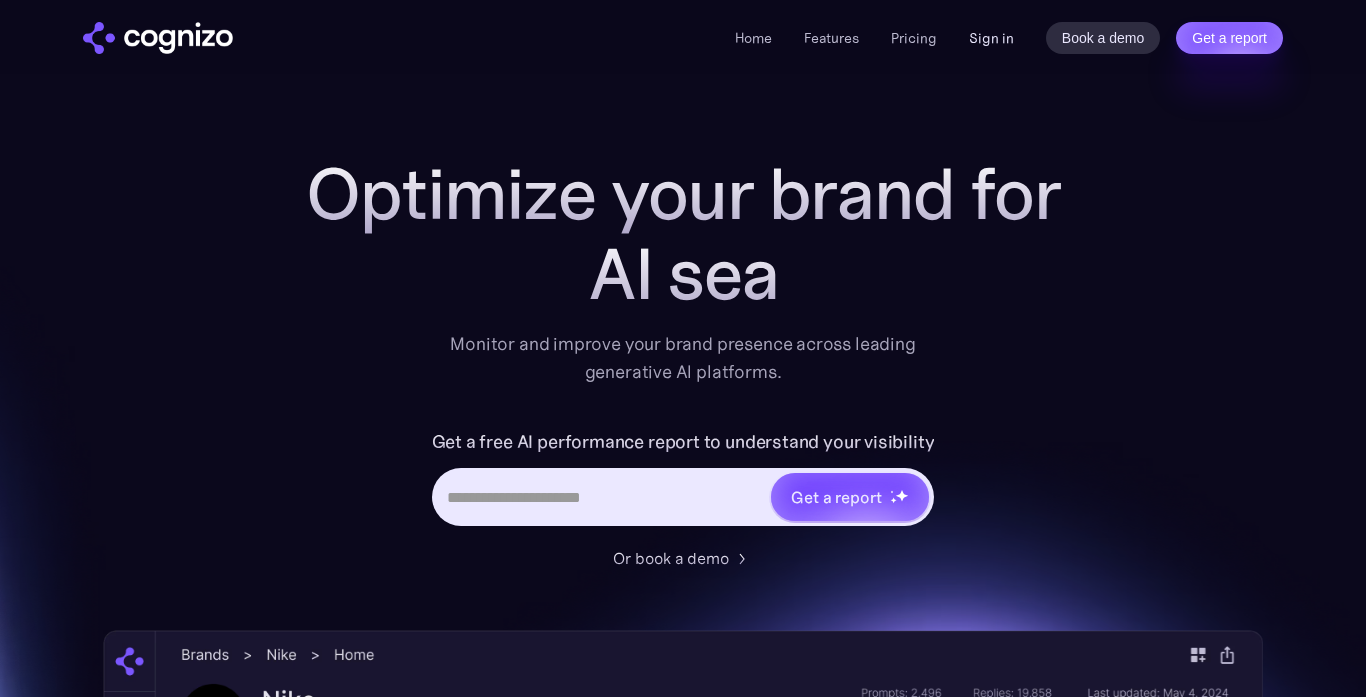click on "Sign in" at bounding box center (991, 38) 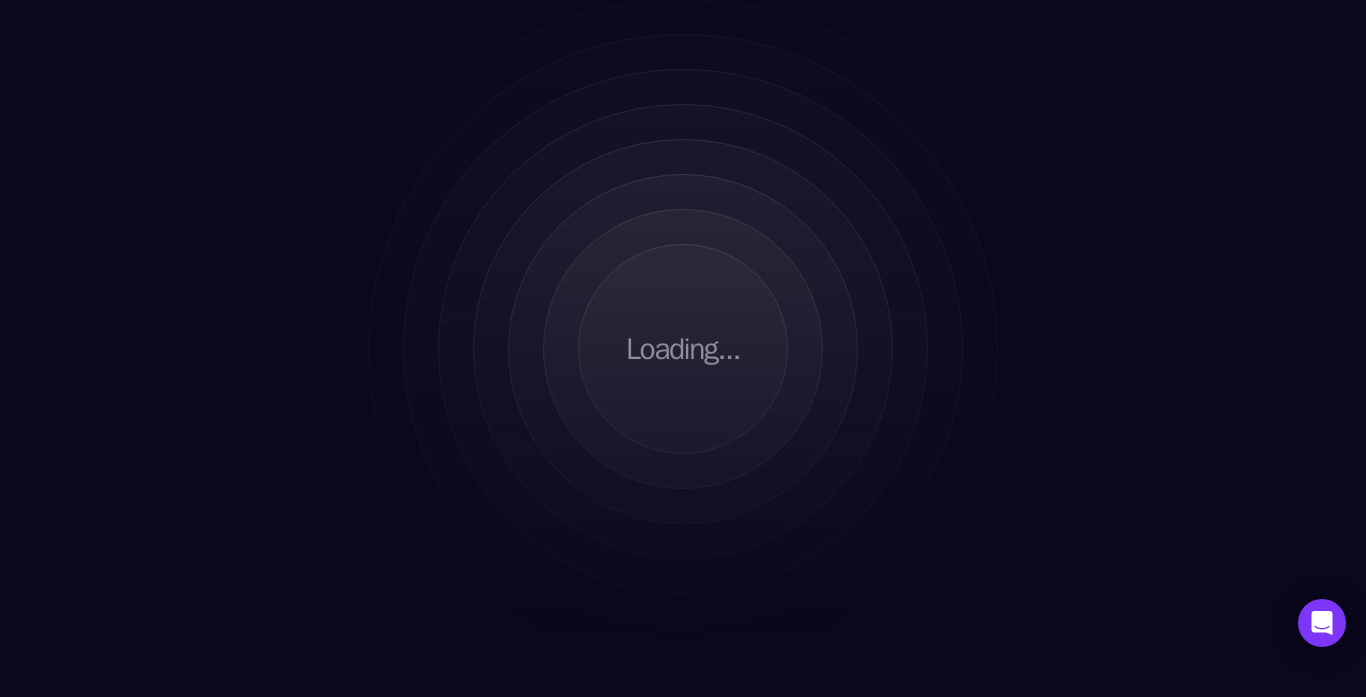 scroll, scrollTop: 0, scrollLeft: 0, axis: both 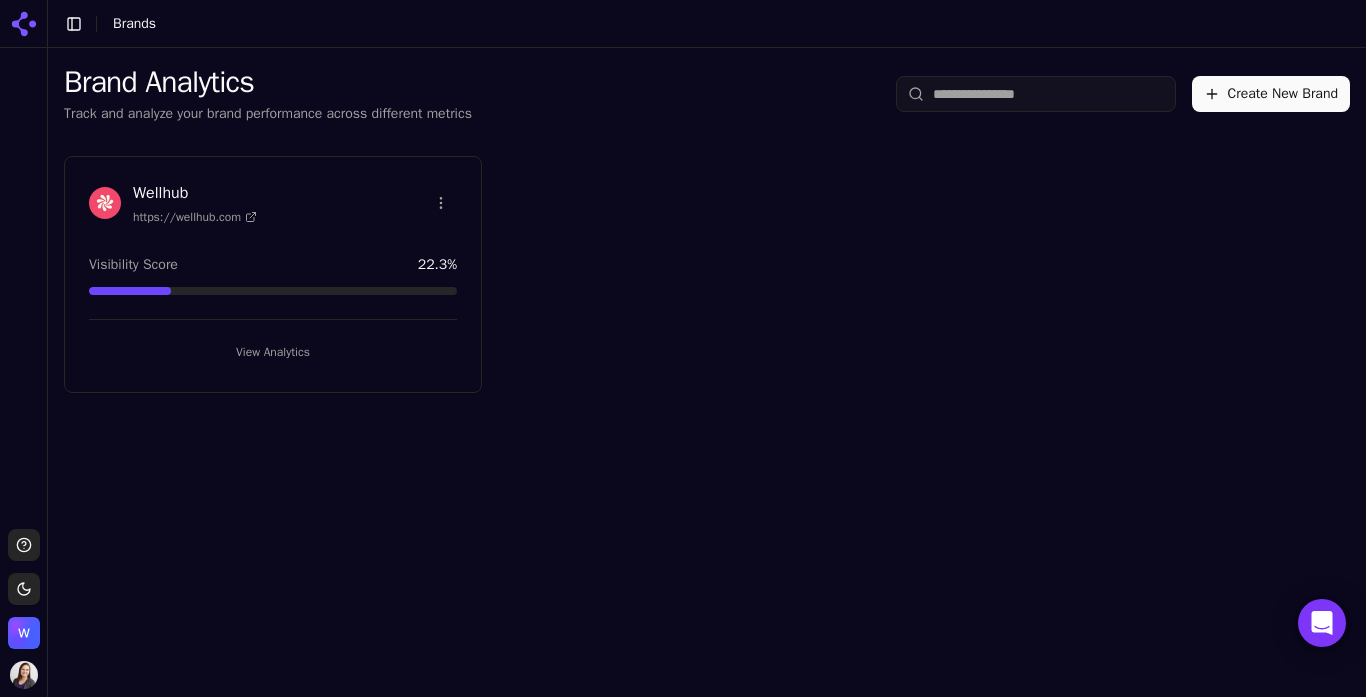 click on "View Analytics" at bounding box center [273, 352] 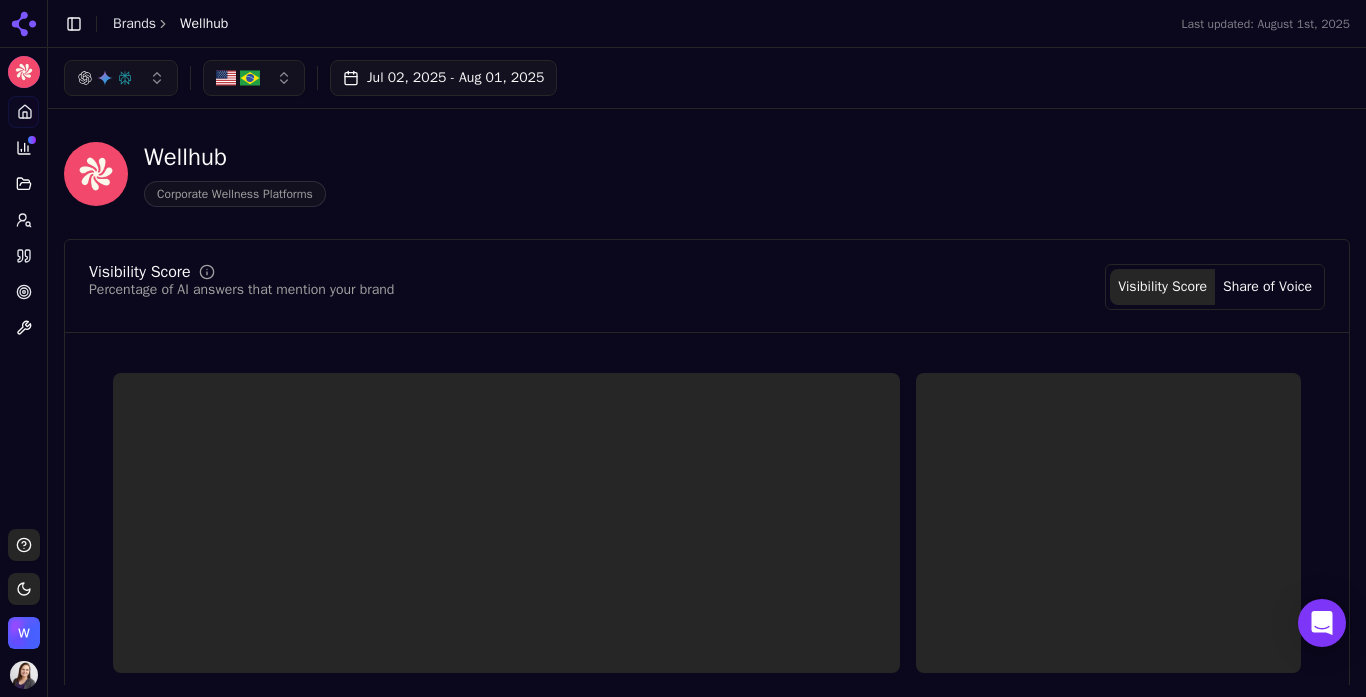 click at bounding box center [238, 78] 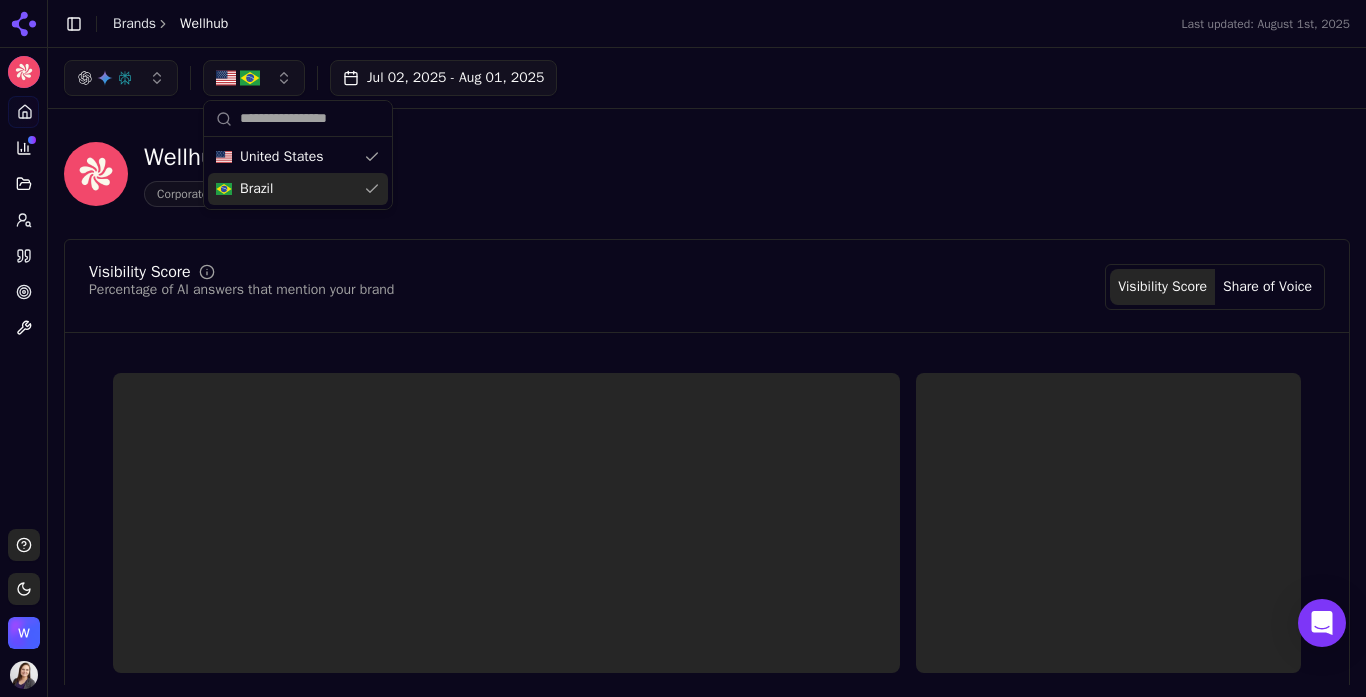 click on "Brazil" at bounding box center (256, 189) 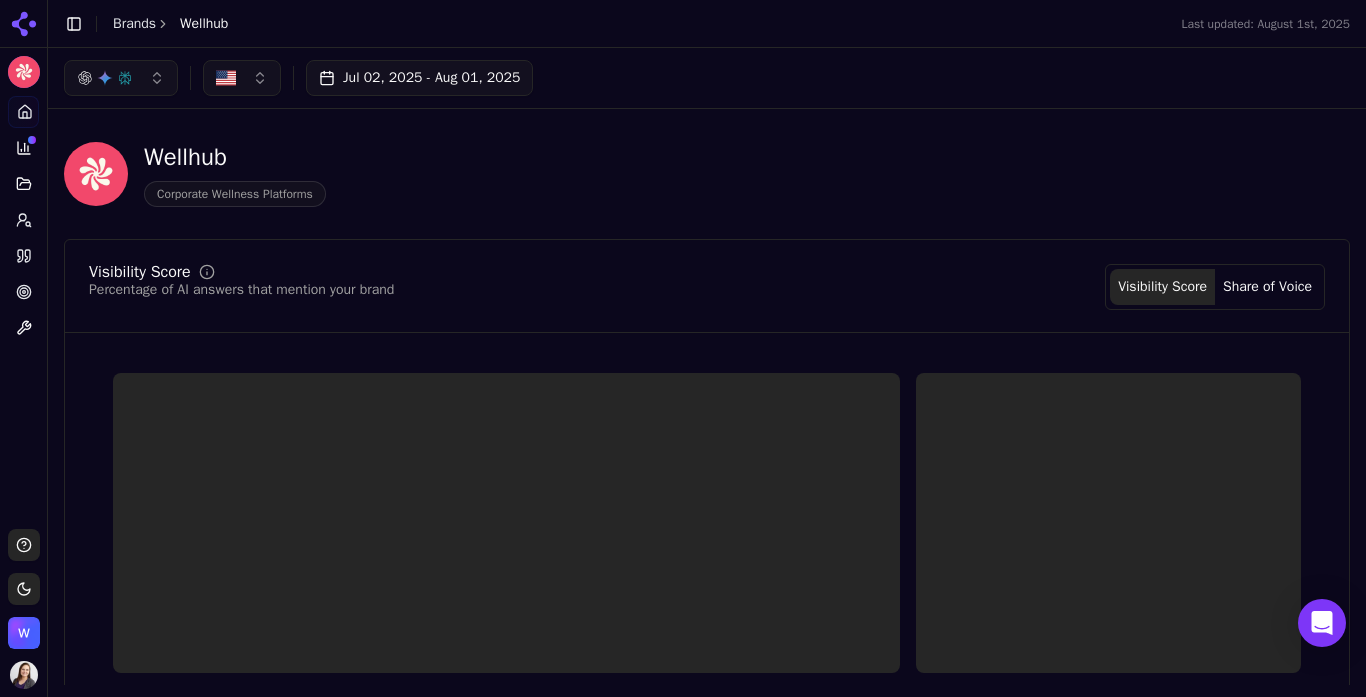 click on "Visibility Score Percentage of AI answers that mention your brand Visibility Score Share of Voice View All Competitors" at bounding box center [707, 504] 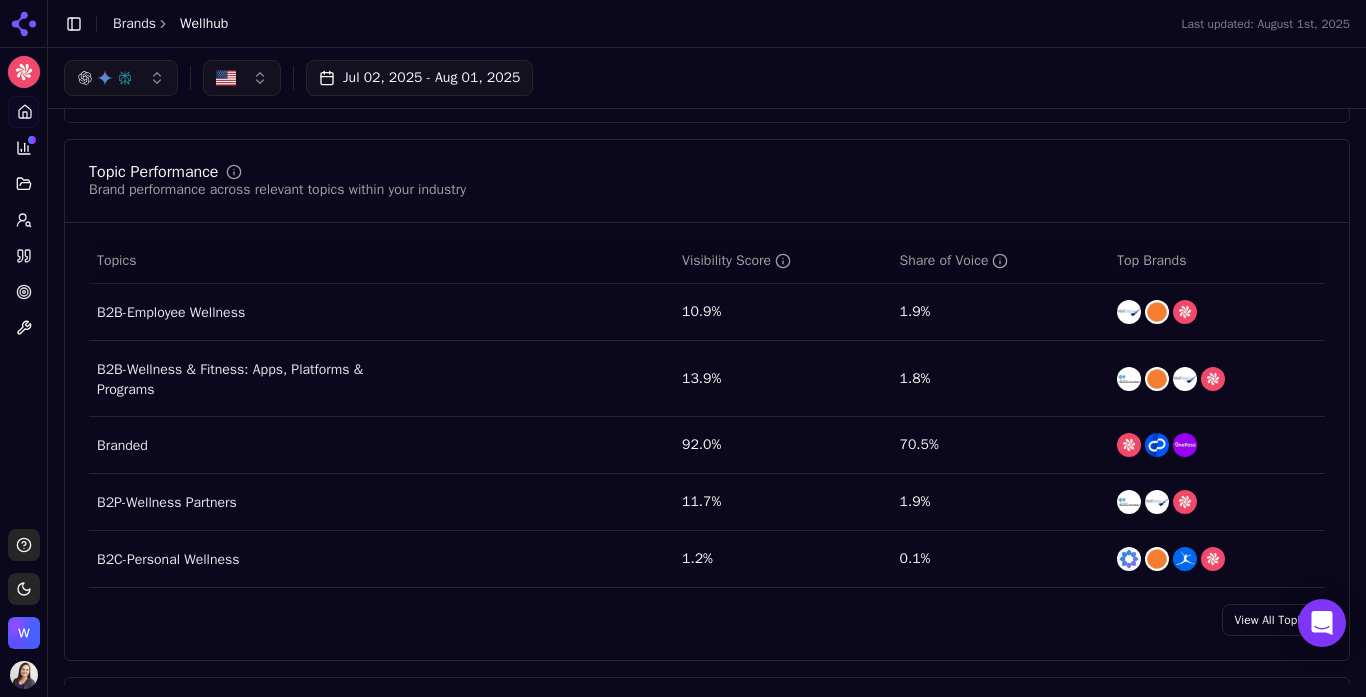 scroll, scrollTop: 0, scrollLeft: 0, axis: both 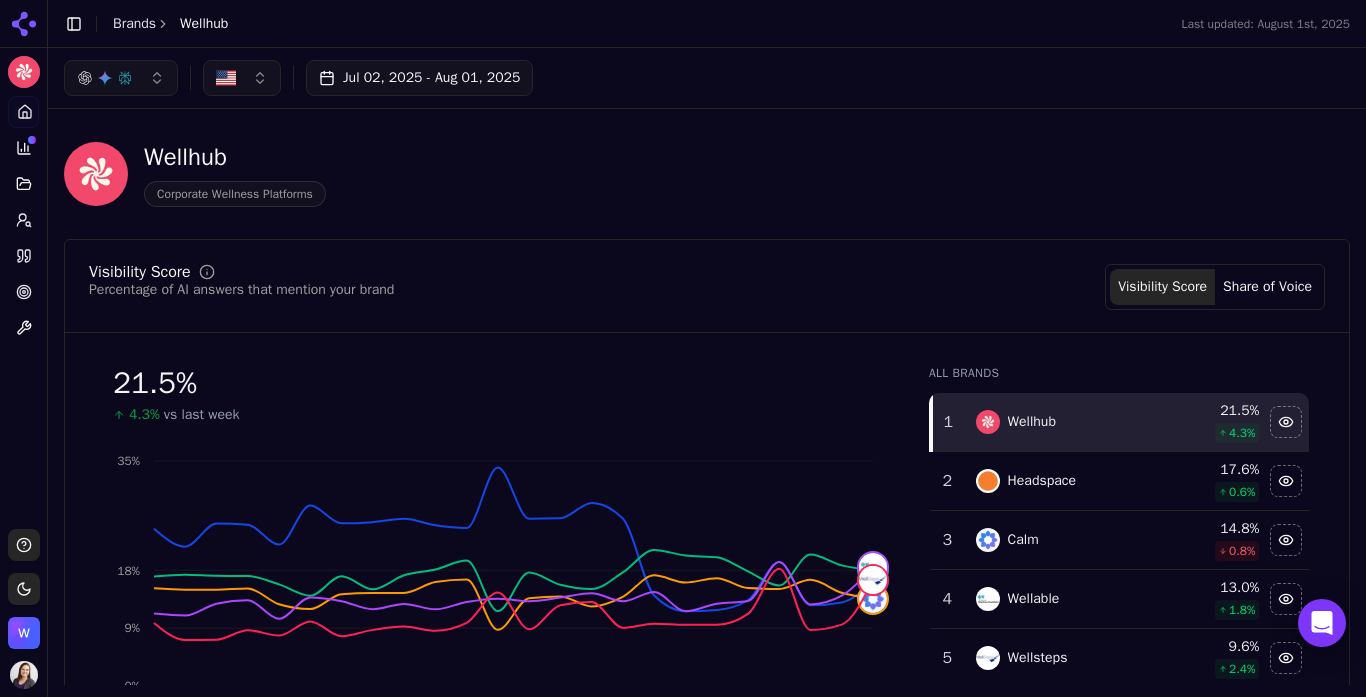 click on "Jul 02, 2025 - Aug 01, 2025" at bounding box center (419, 78) 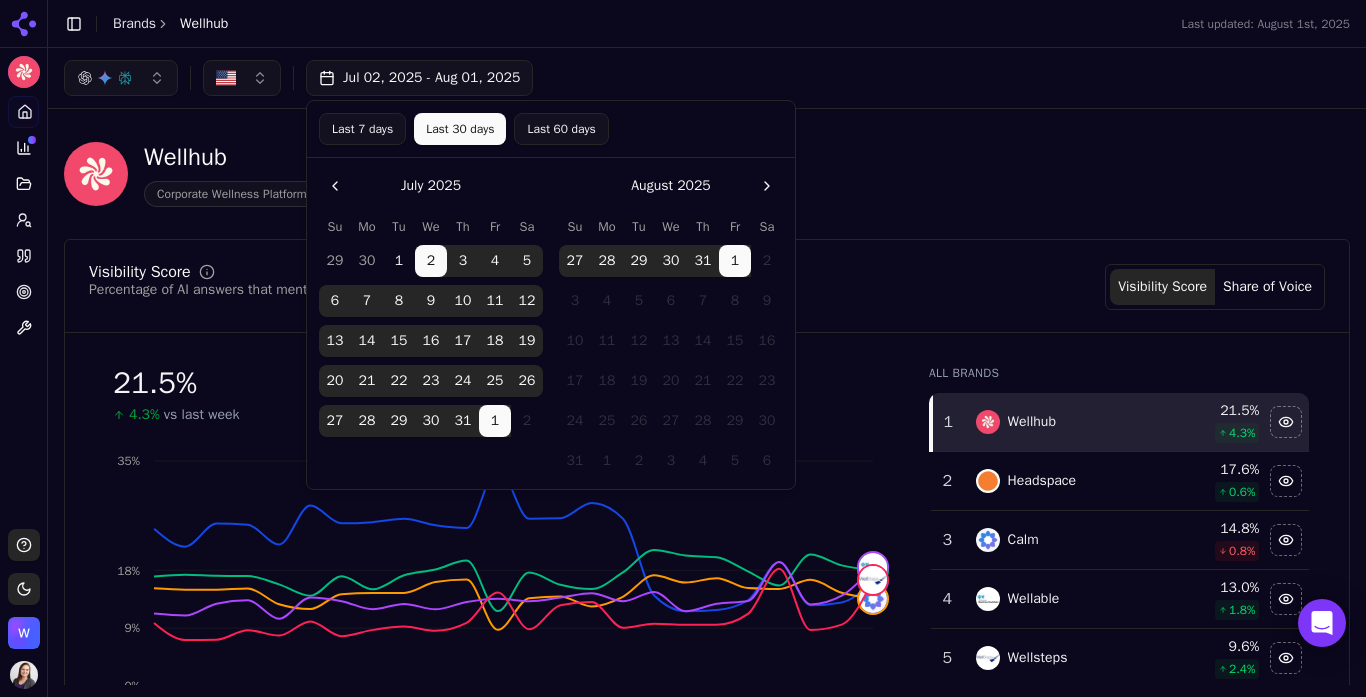 click on "Last 7 days" at bounding box center [362, 129] 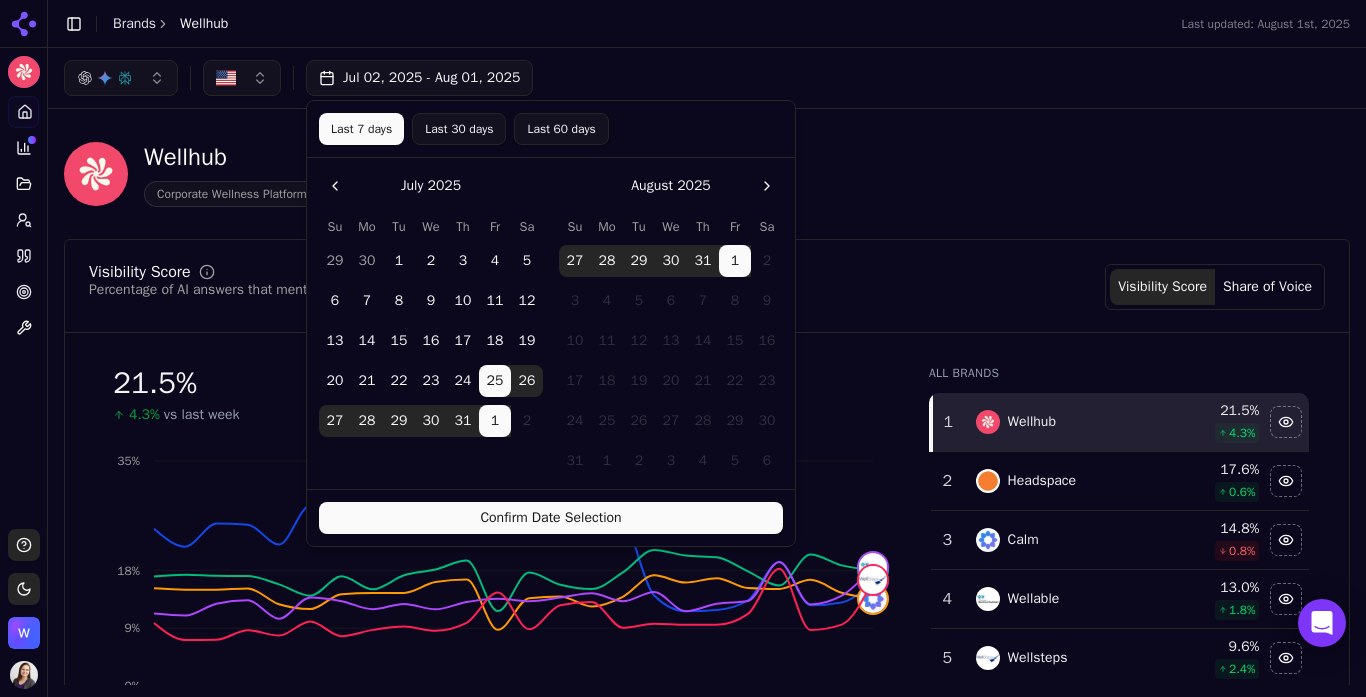 click on "Confirm Date Selection" at bounding box center (551, 518) 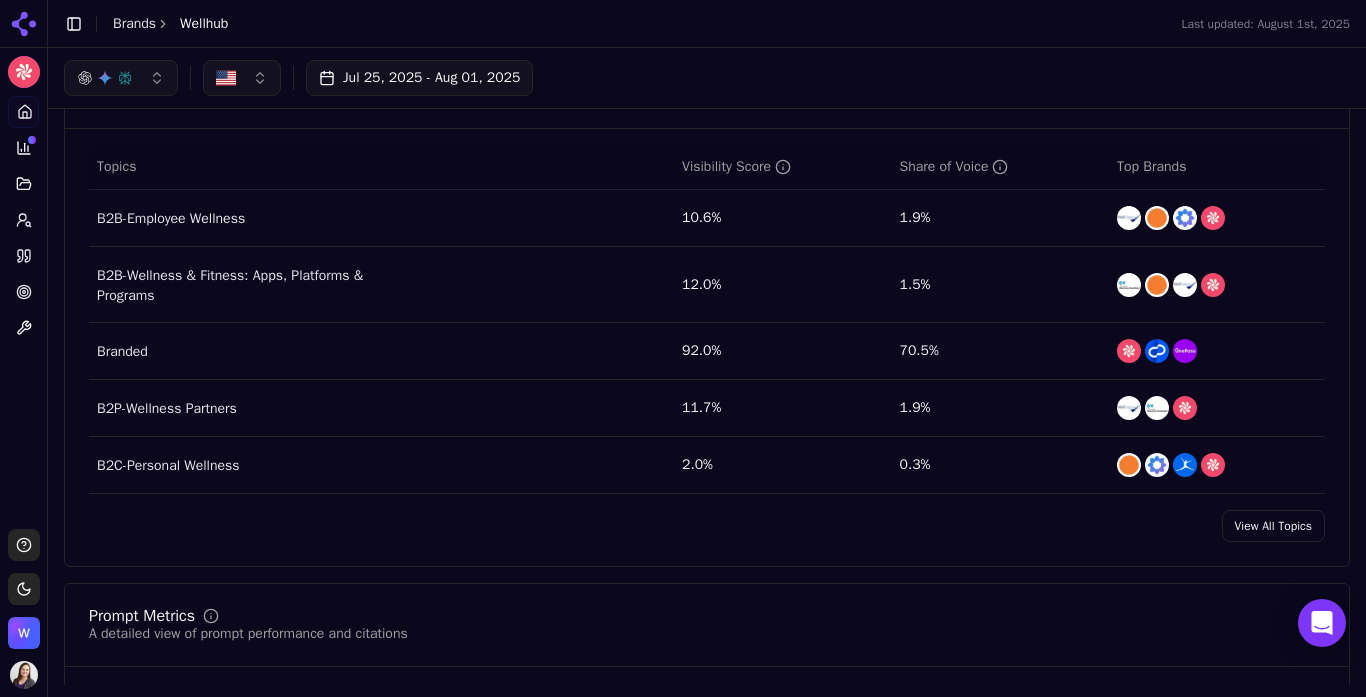 scroll, scrollTop: 831, scrollLeft: 0, axis: vertical 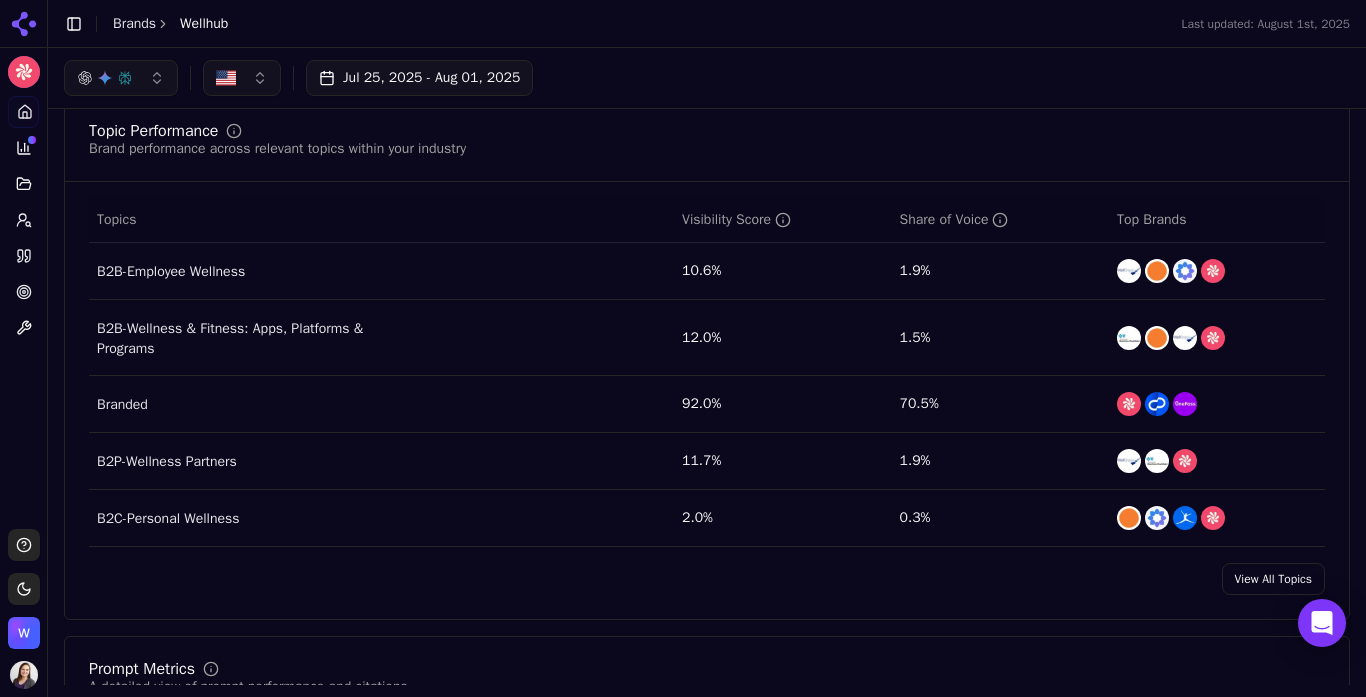 type 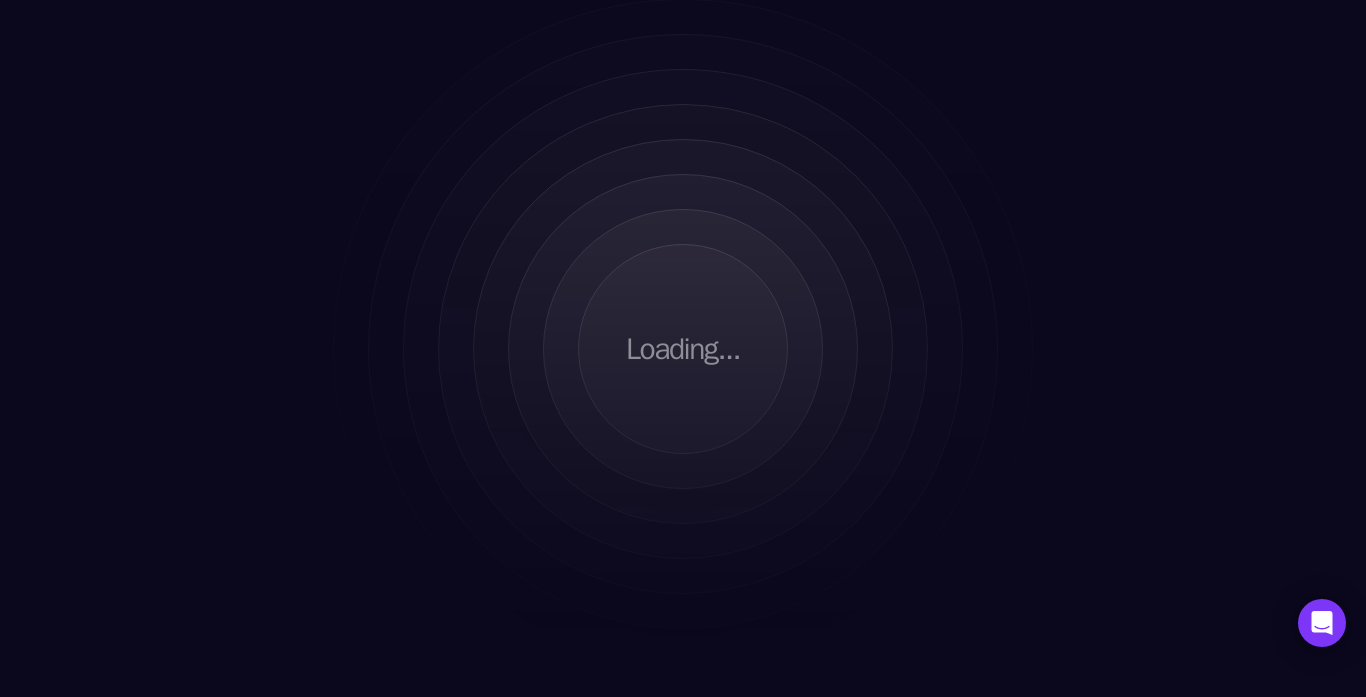 scroll, scrollTop: 0, scrollLeft: 0, axis: both 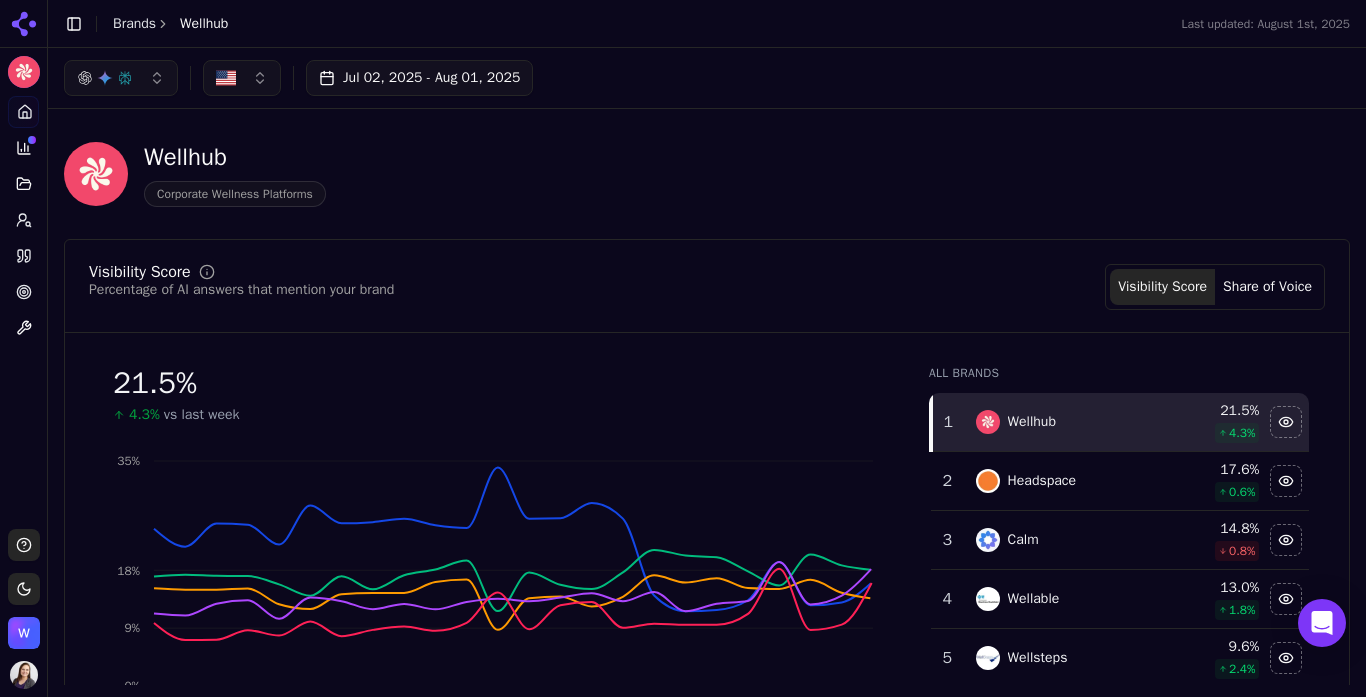 click at bounding box center (242, 78) 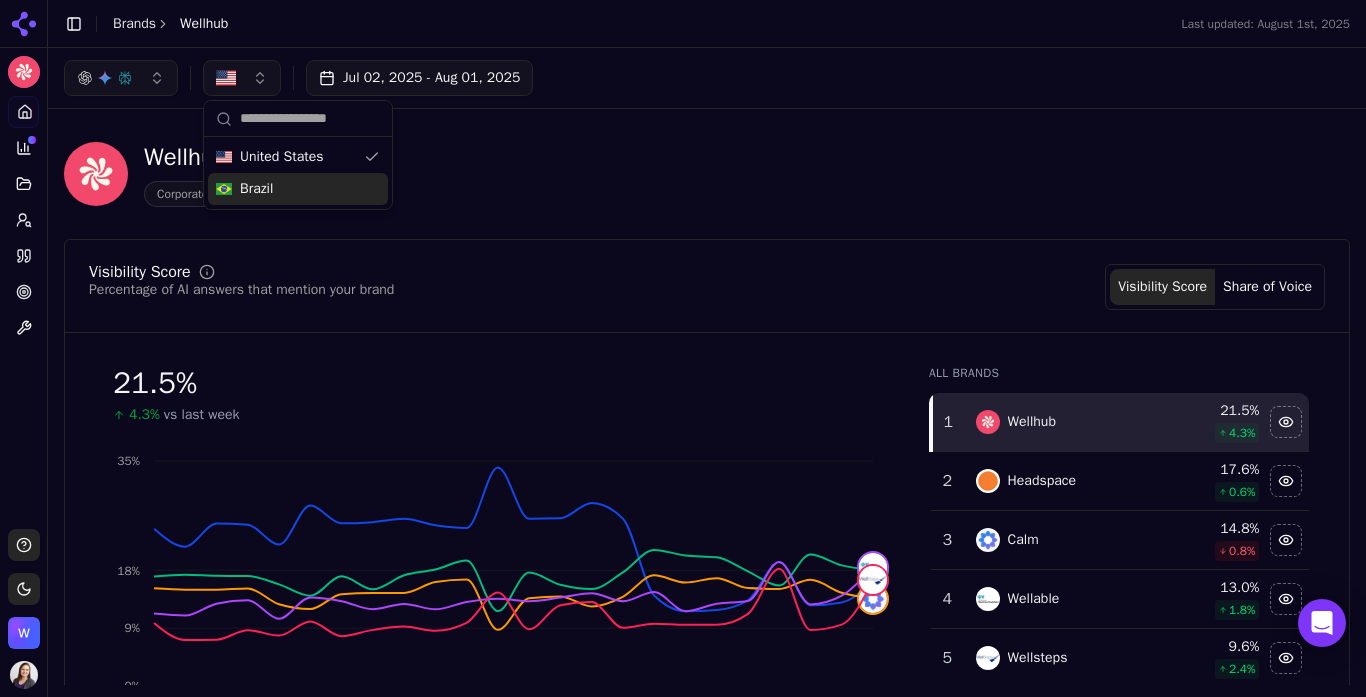 click on "Brazil" at bounding box center [256, 189] 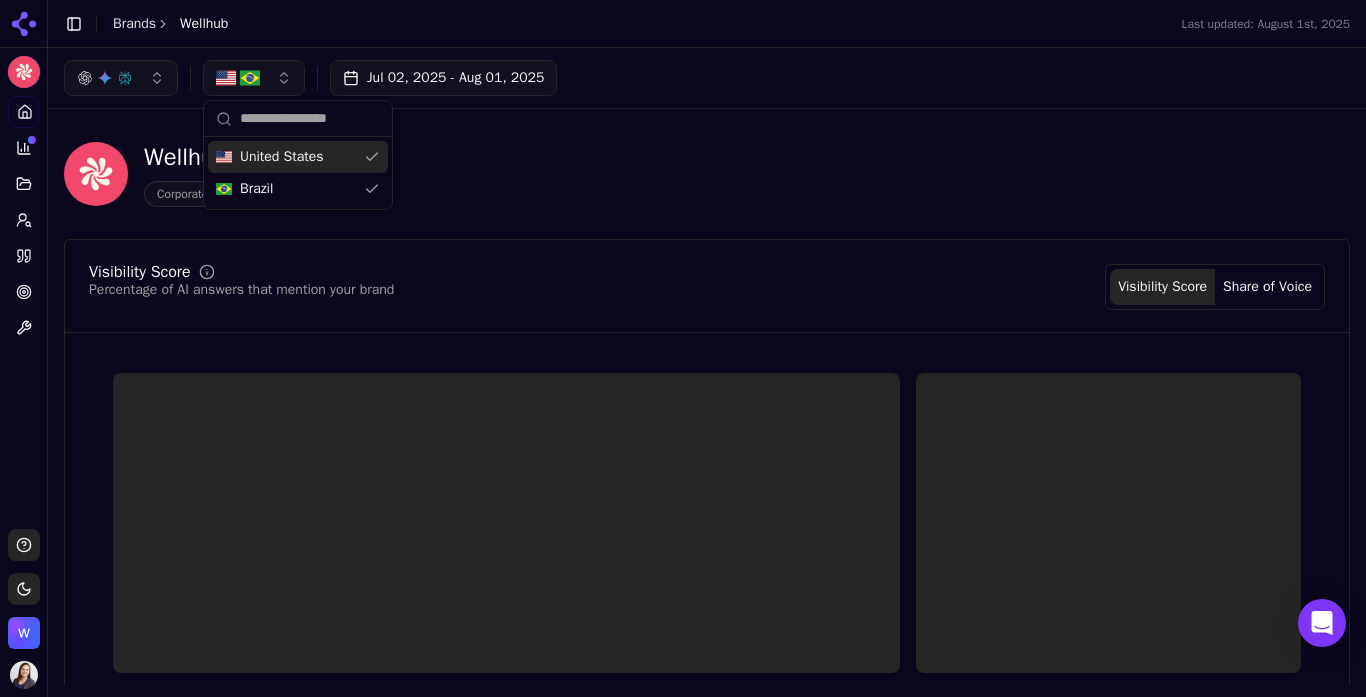 click on "United States" at bounding box center [282, 157] 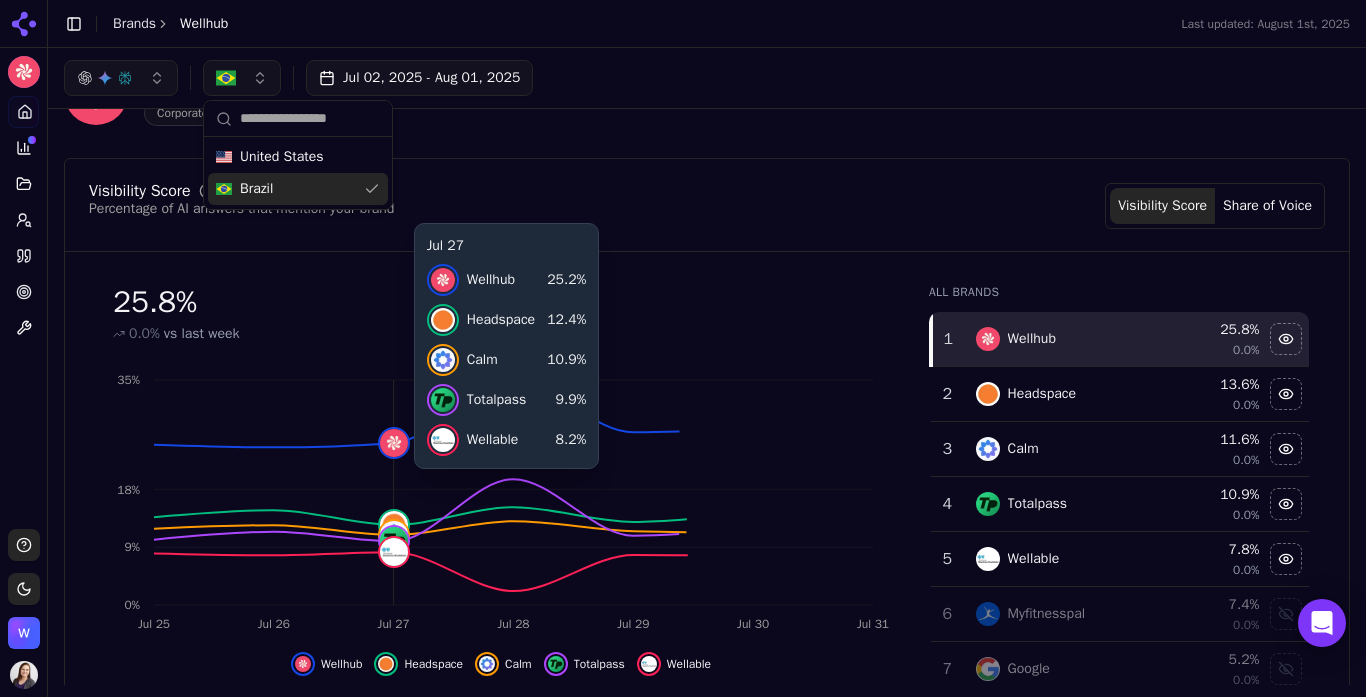 scroll, scrollTop: 95, scrollLeft: 0, axis: vertical 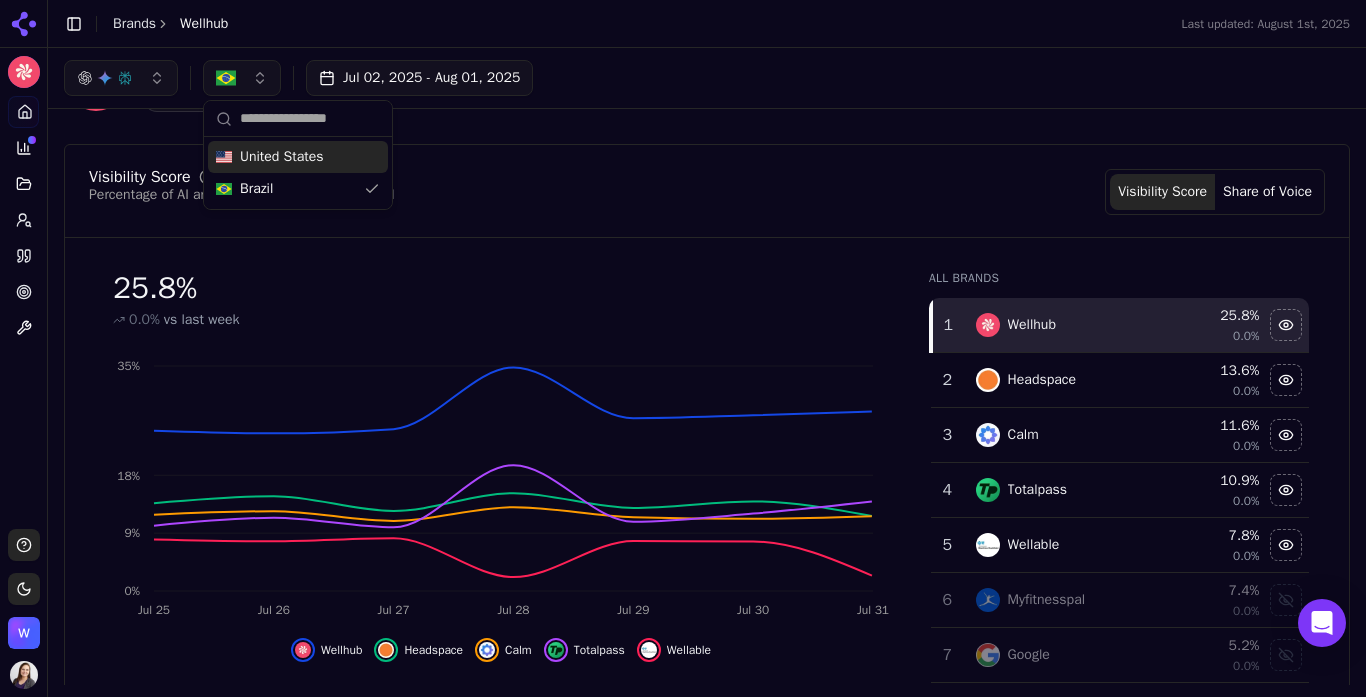click on "Jul 02, 2025 - Aug 01, 2025" at bounding box center (419, 78) 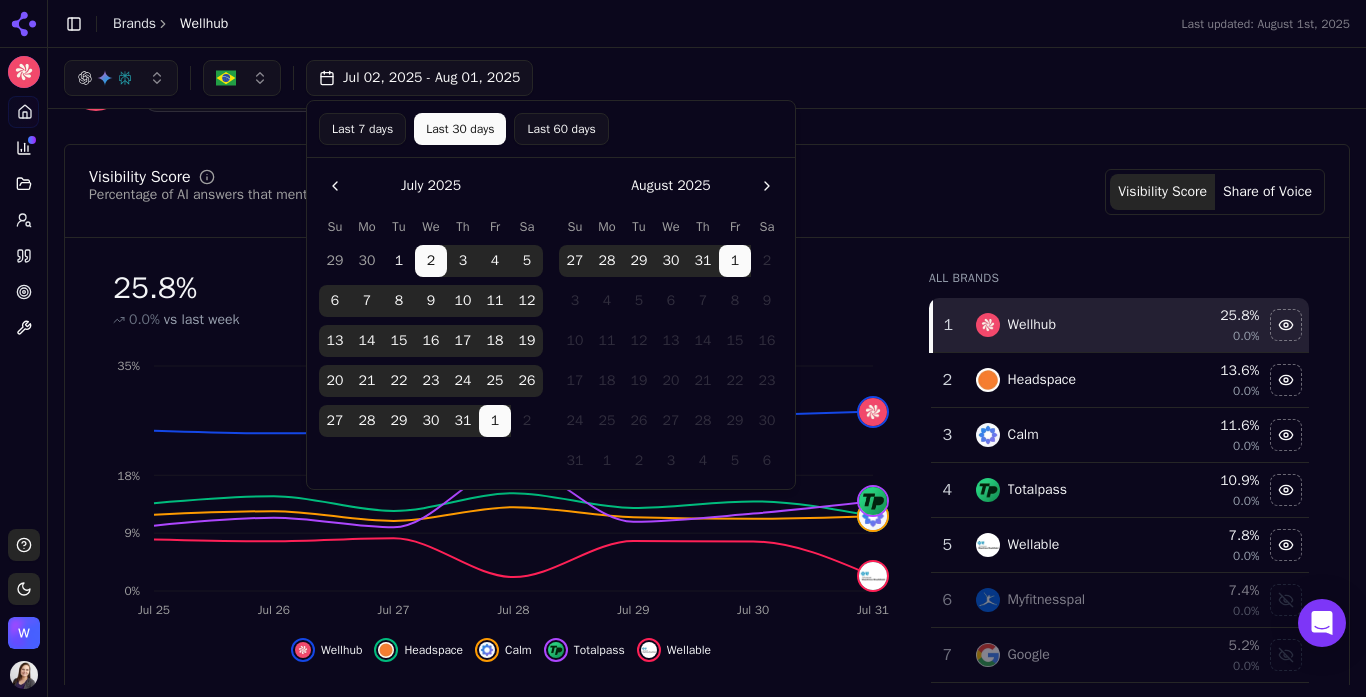click on "28" at bounding box center (367, 421) 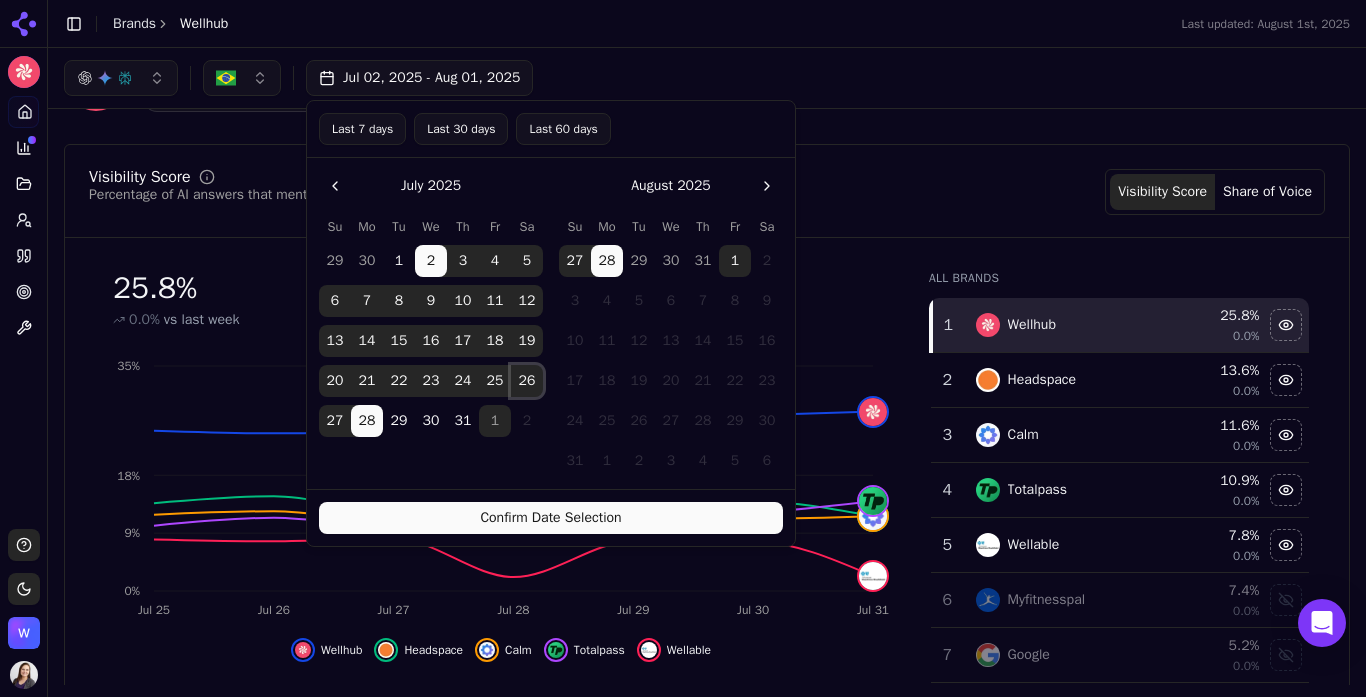 click on "26" at bounding box center [527, 381] 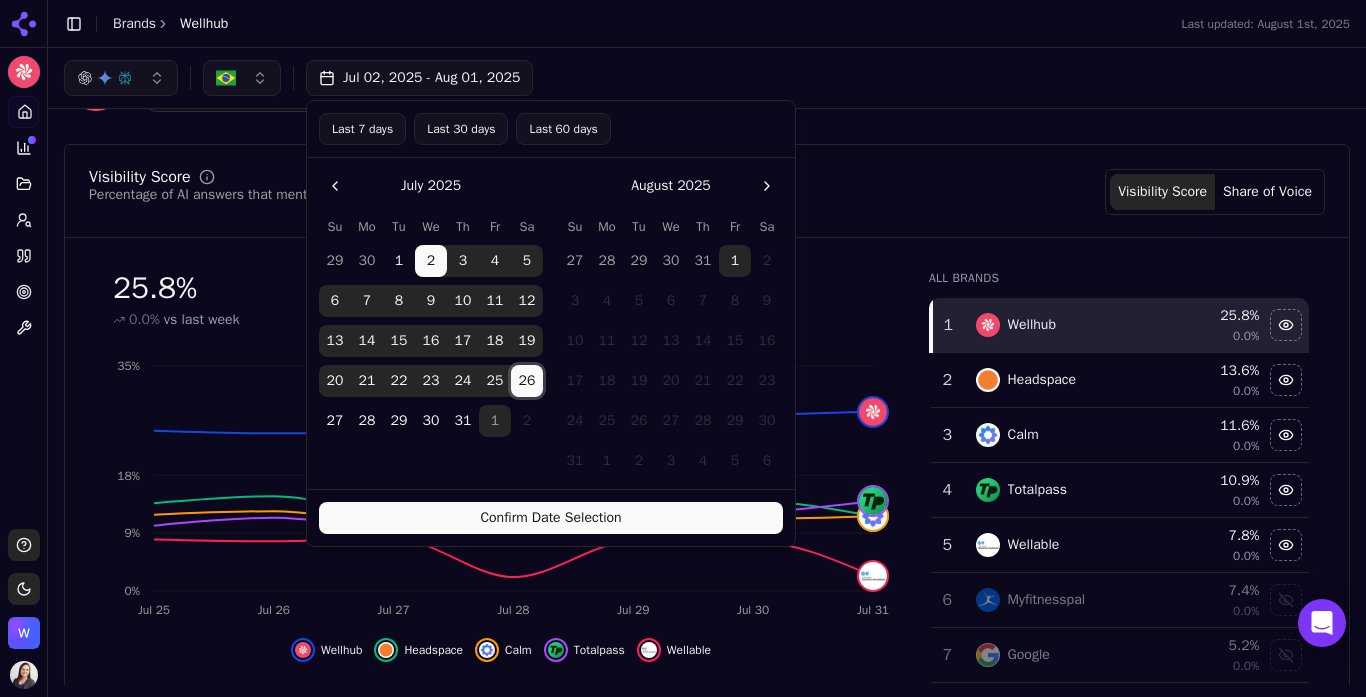 click on "1" at bounding box center (495, 421) 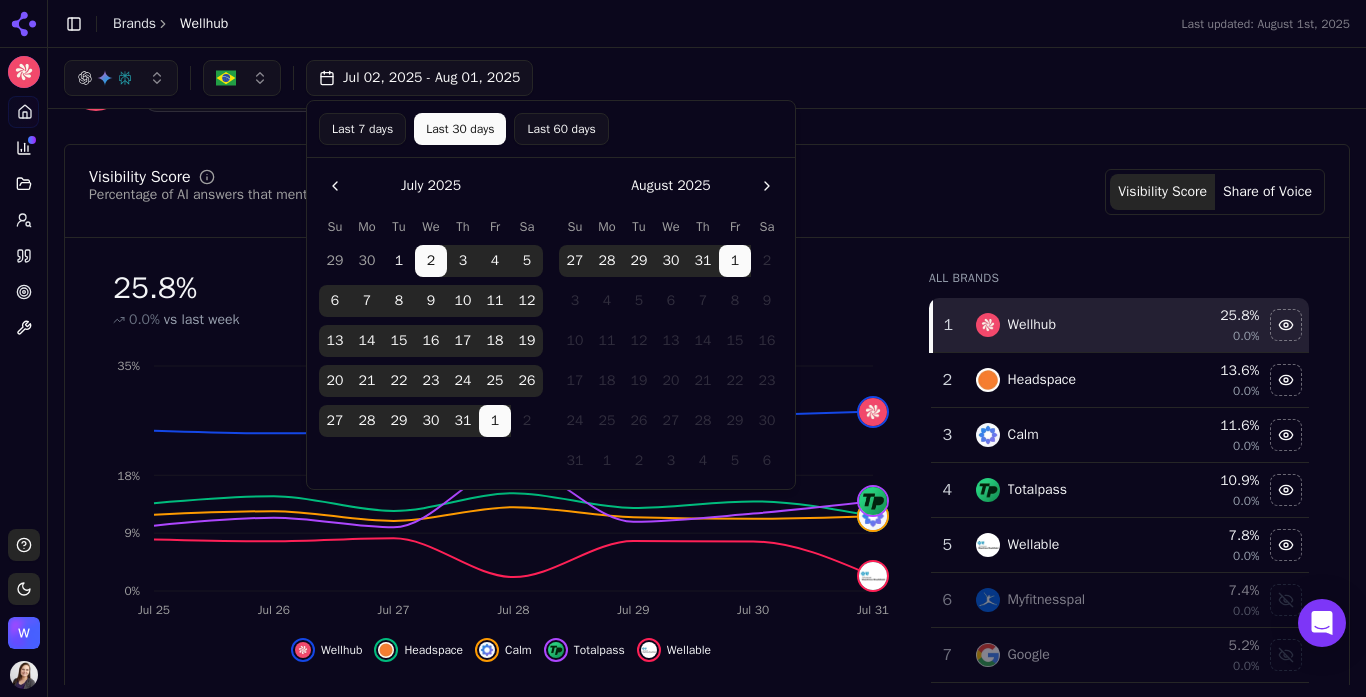 click on "Last 7 days" at bounding box center (362, 129) 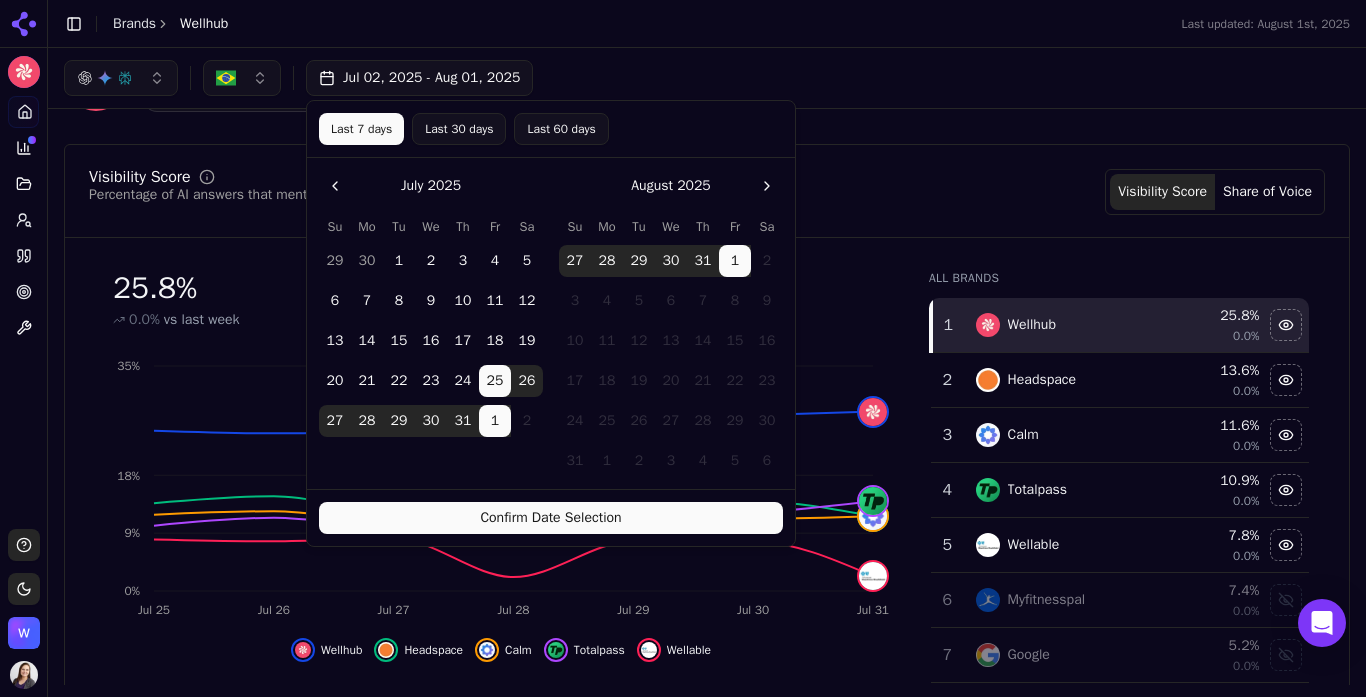 click on "Confirm Date Selection" at bounding box center (551, 518) 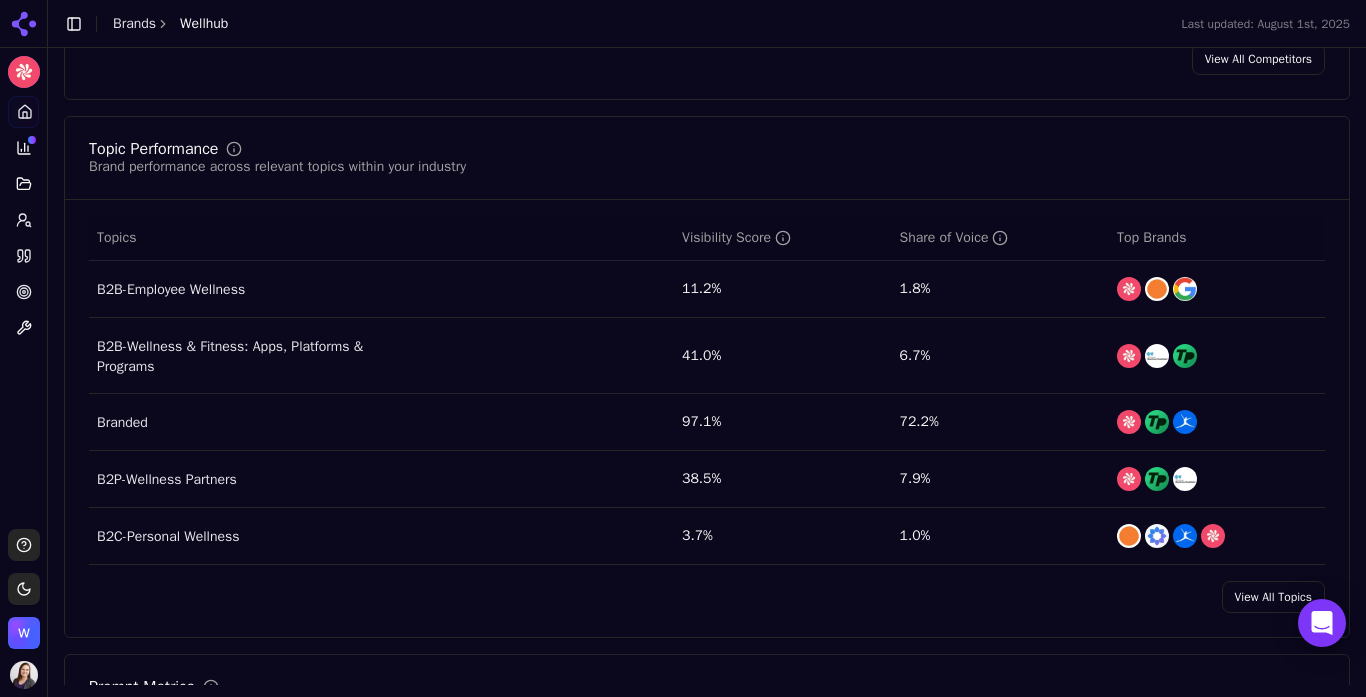 scroll, scrollTop: 772, scrollLeft: 0, axis: vertical 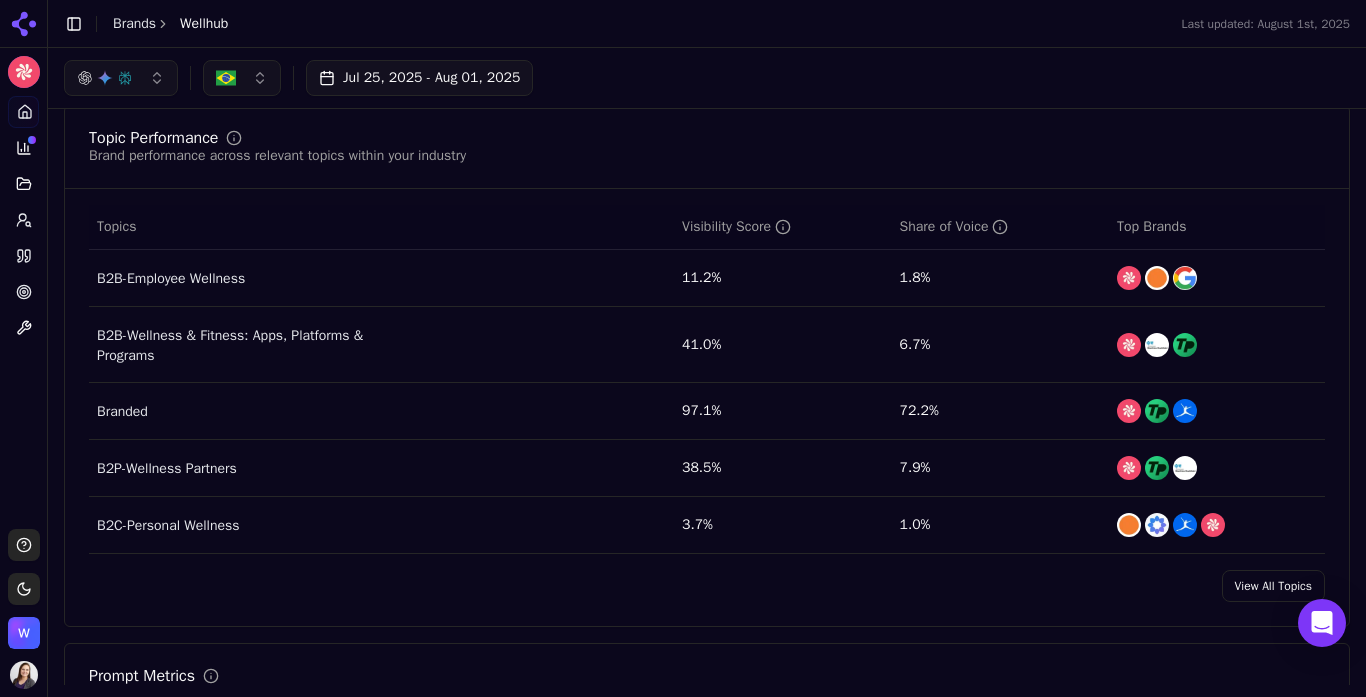 type 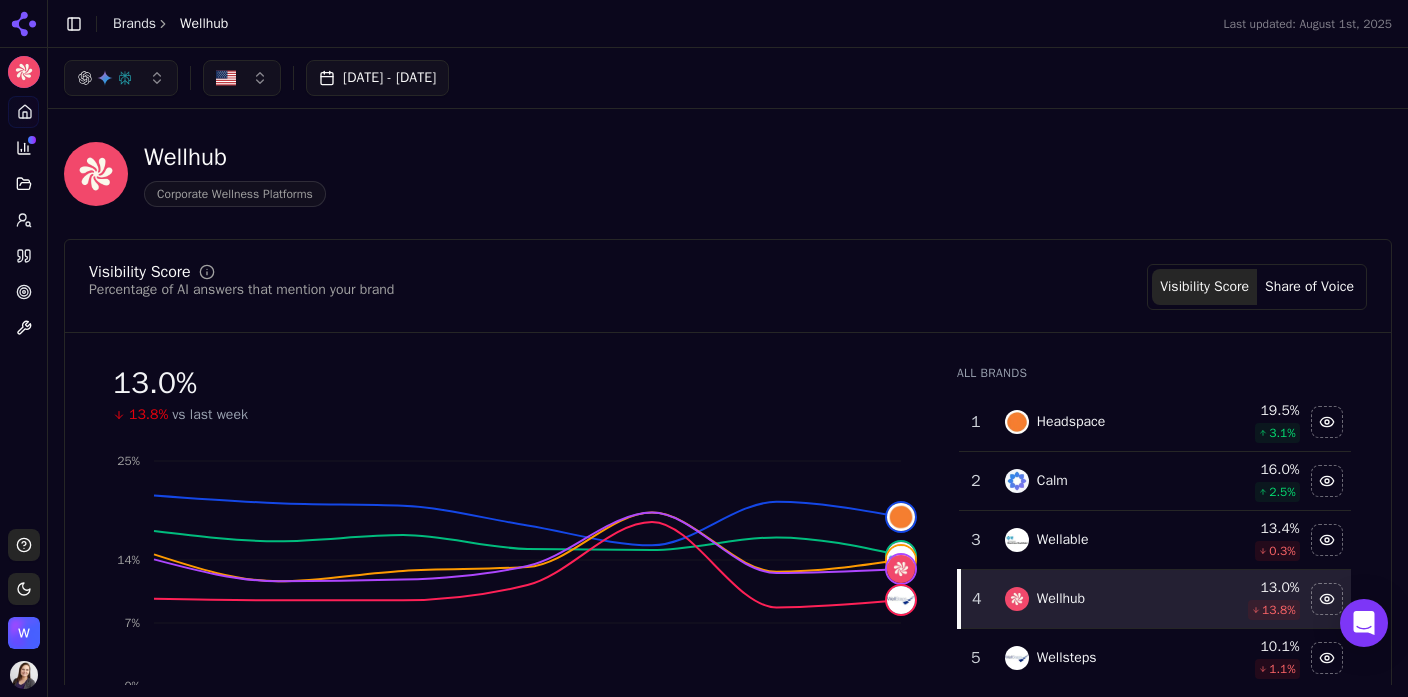 scroll, scrollTop: 0, scrollLeft: 0, axis: both 